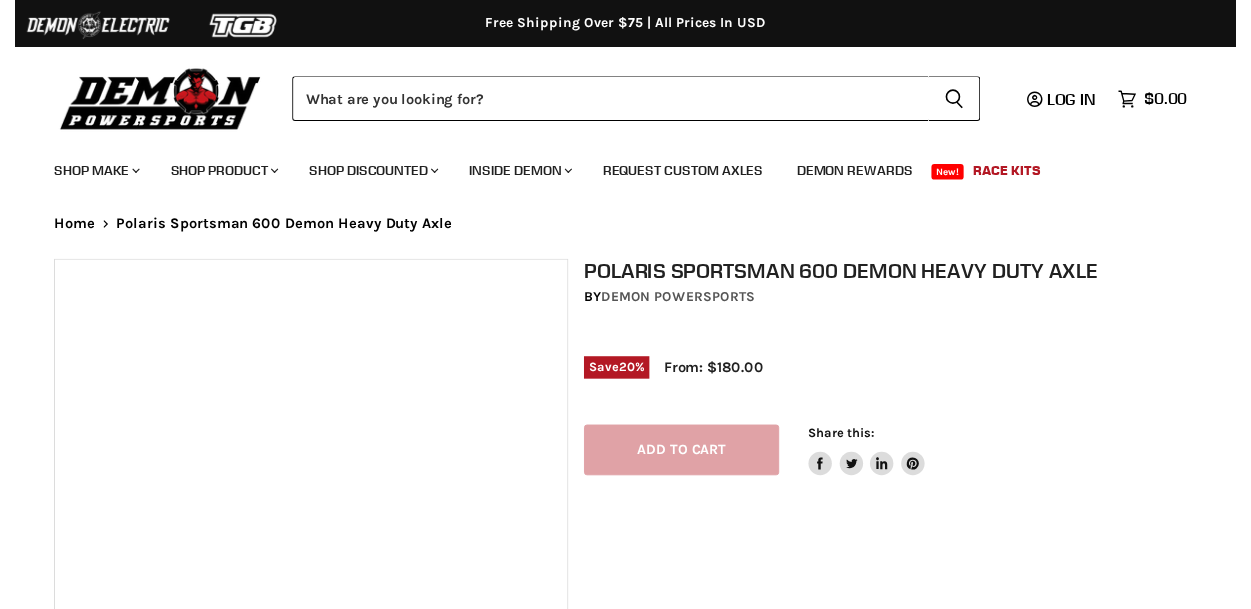 scroll, scrollTop: 0, scrollLeft: 0, axis: both 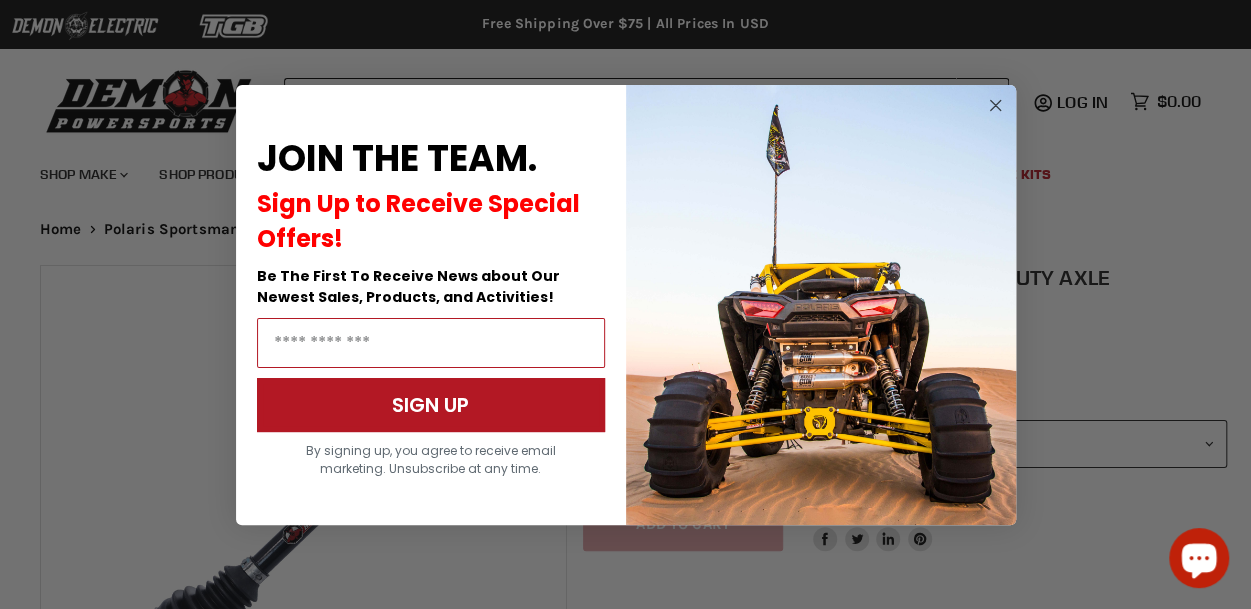 click 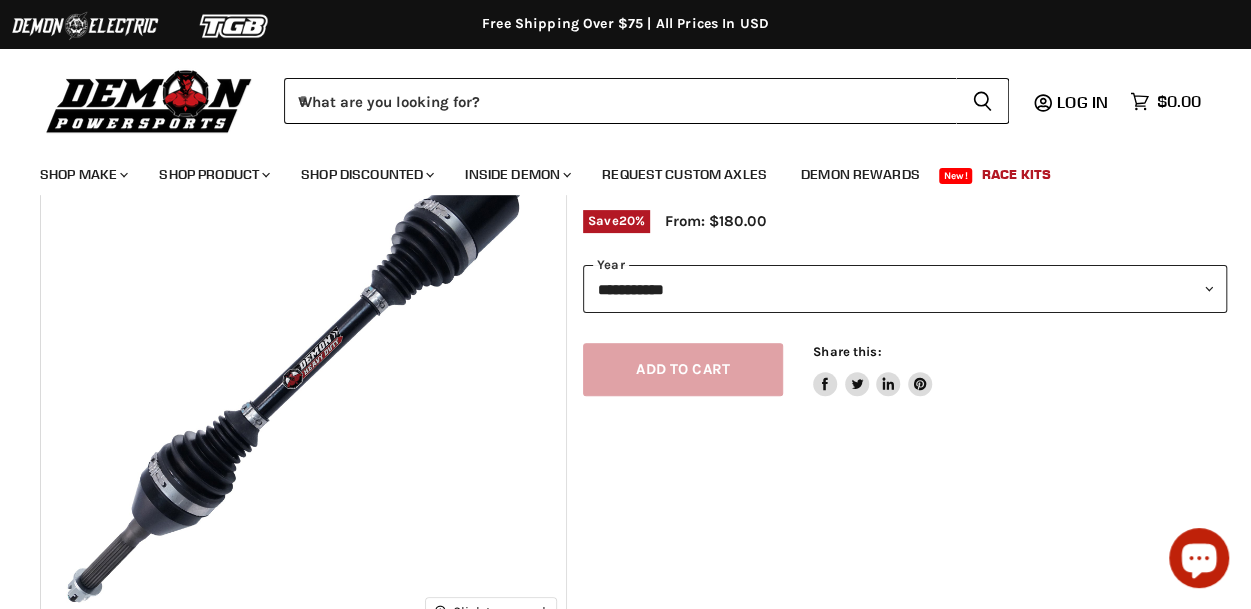 scroll, scrollTop: 166, scrollLeft: 0, axis: vertical 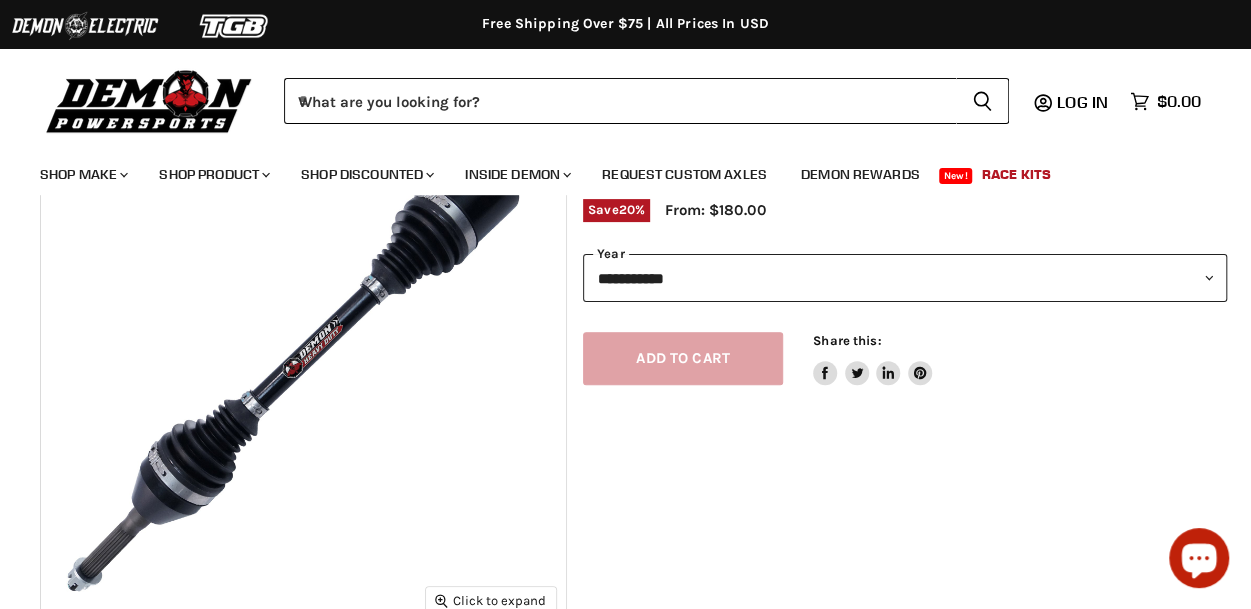 click on "**********" at bounding box center [905, 278] 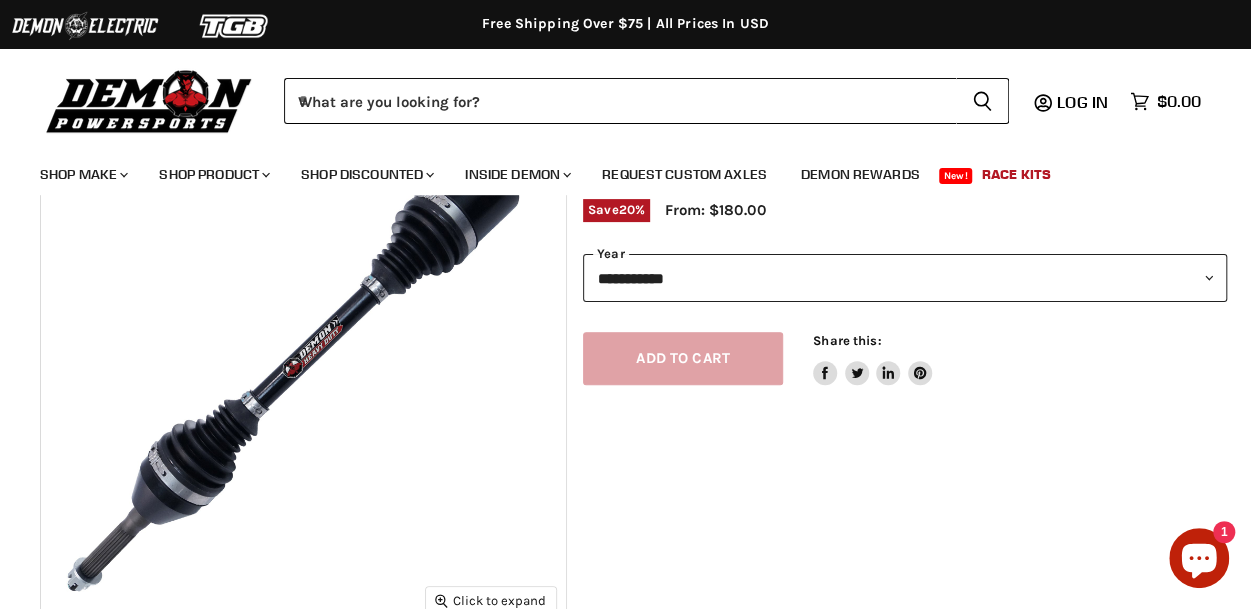 select on "****" 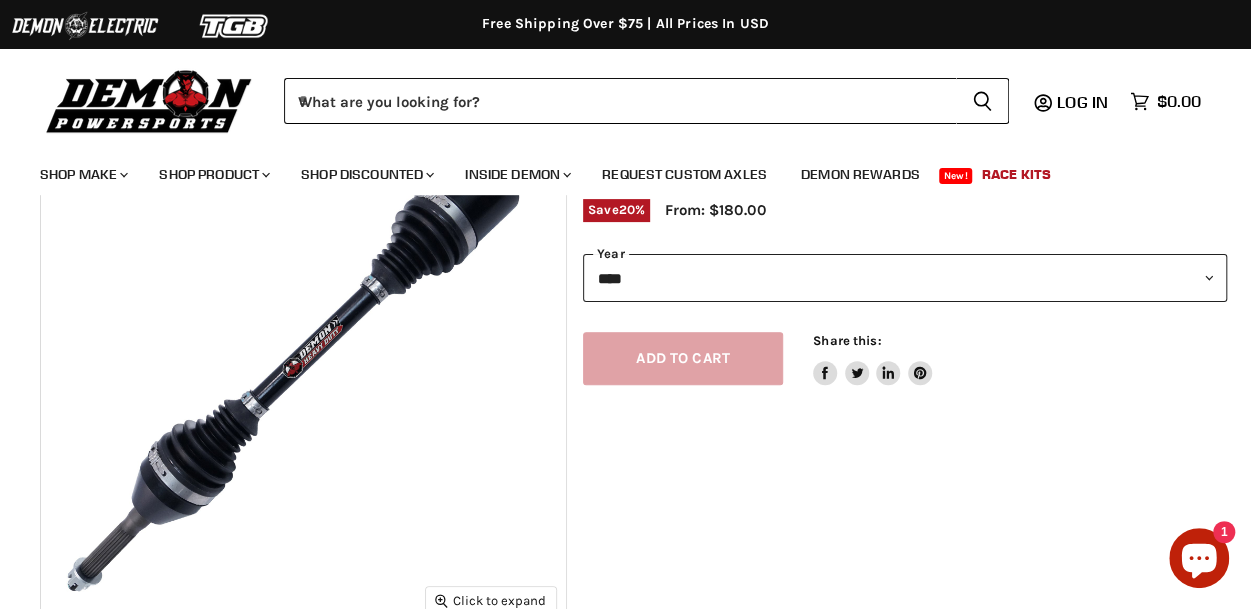 click on "**********" at bounding box center (905, 278) 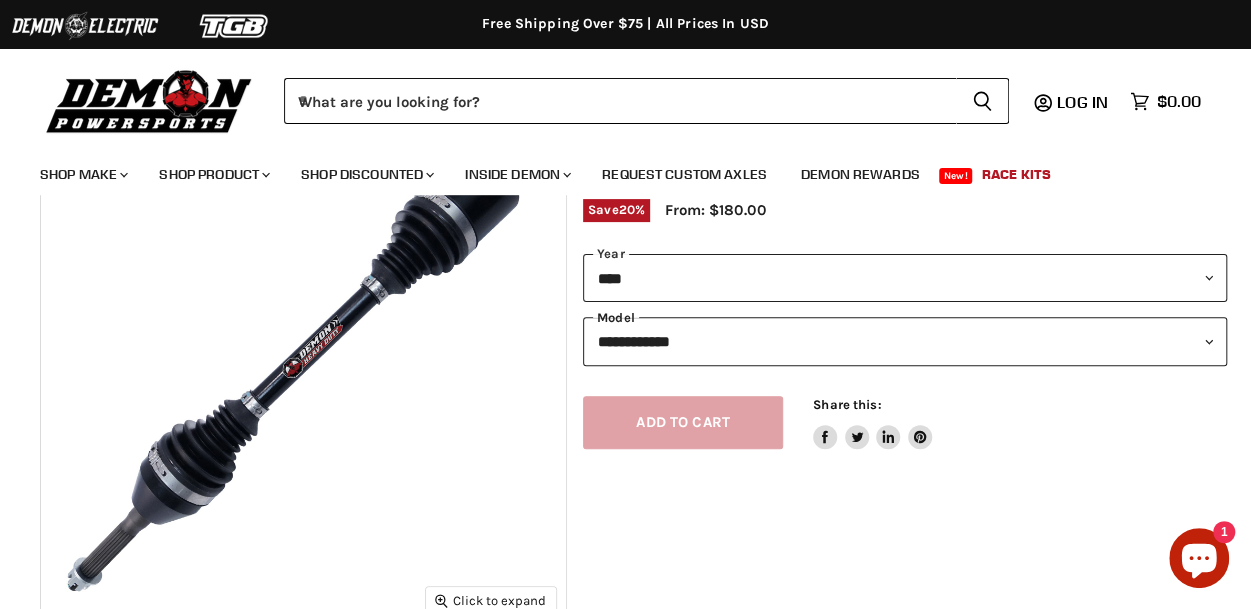 click on "**********" at bounding box center (905, 341) 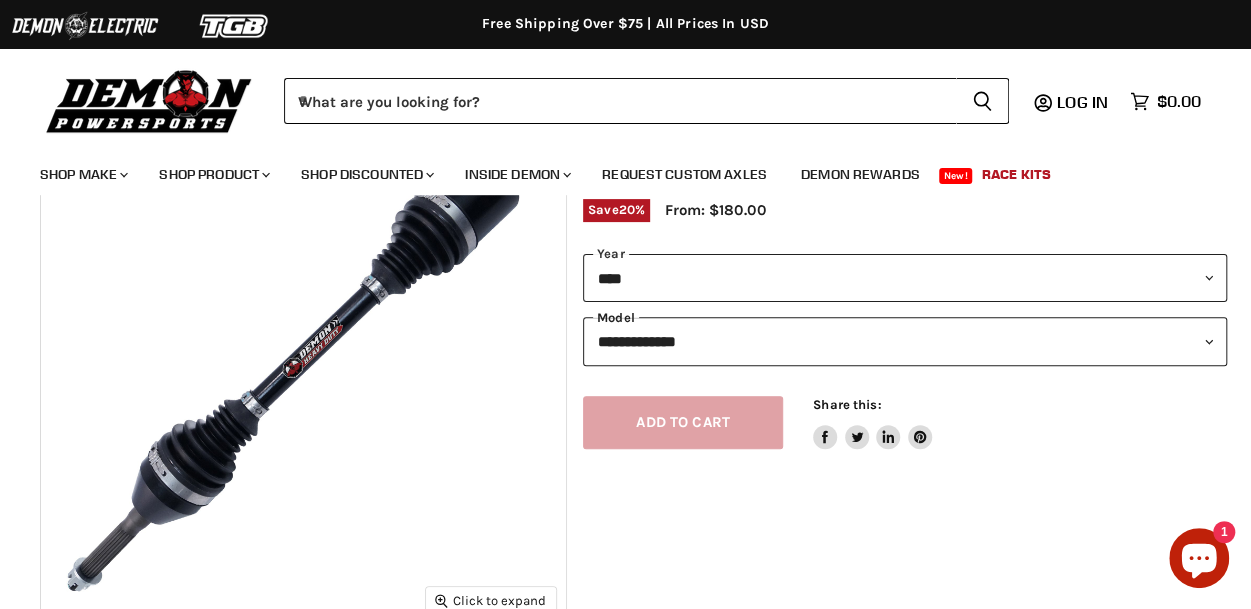 click on "**********" at bounding box center [905, 341] 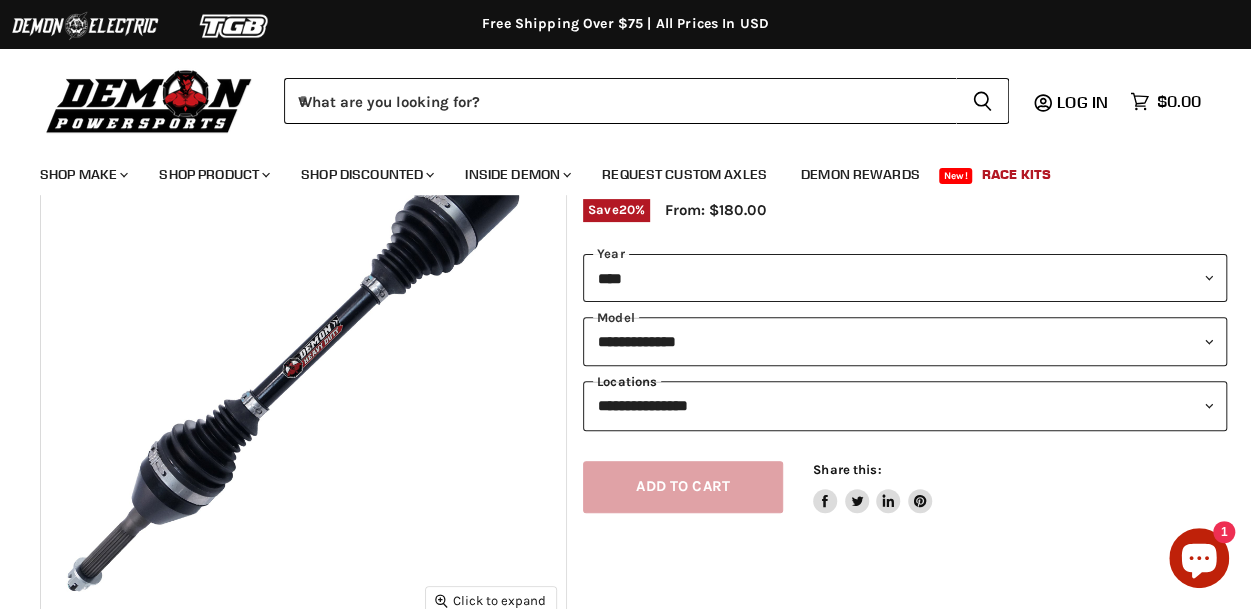 click on "**********" at bounding box center (905, 405) 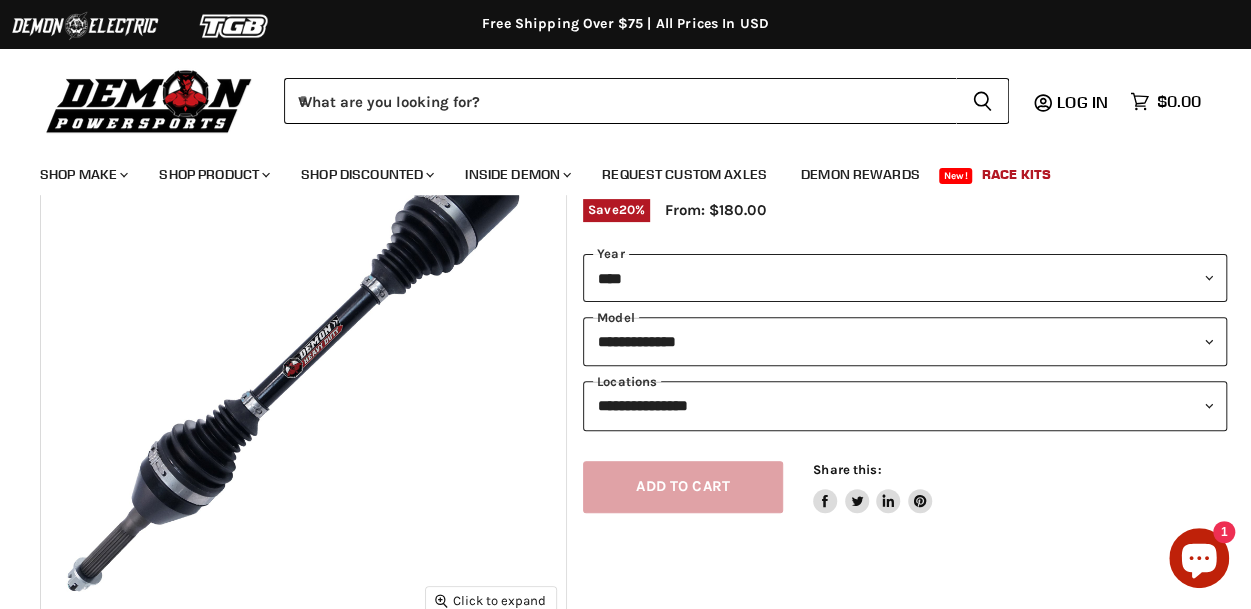 click on "Shop Make
Chevron down icon
Polaris Parts
Chevron down icon
Polaris RZR Parts
Polaris Ranger Parts
Polaris General Parts" at bounding box center (610, 170) 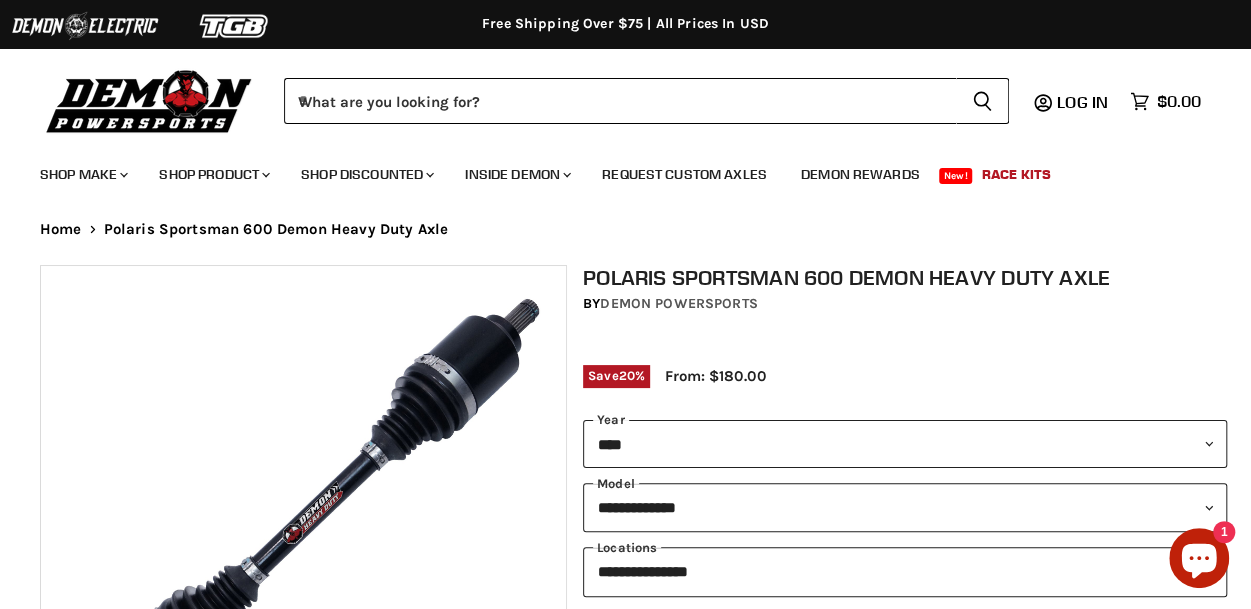 scroll, scrollTop: 166, scrollLeft: 0, axis: vertical 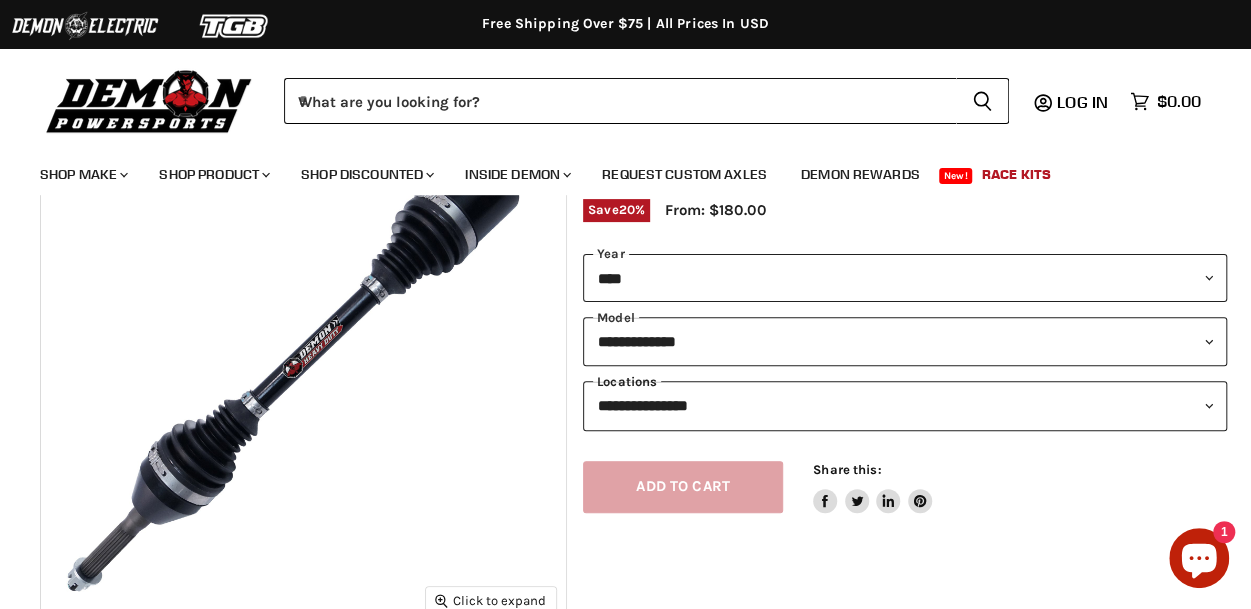click on "**********" at bounding box center [905, 405] 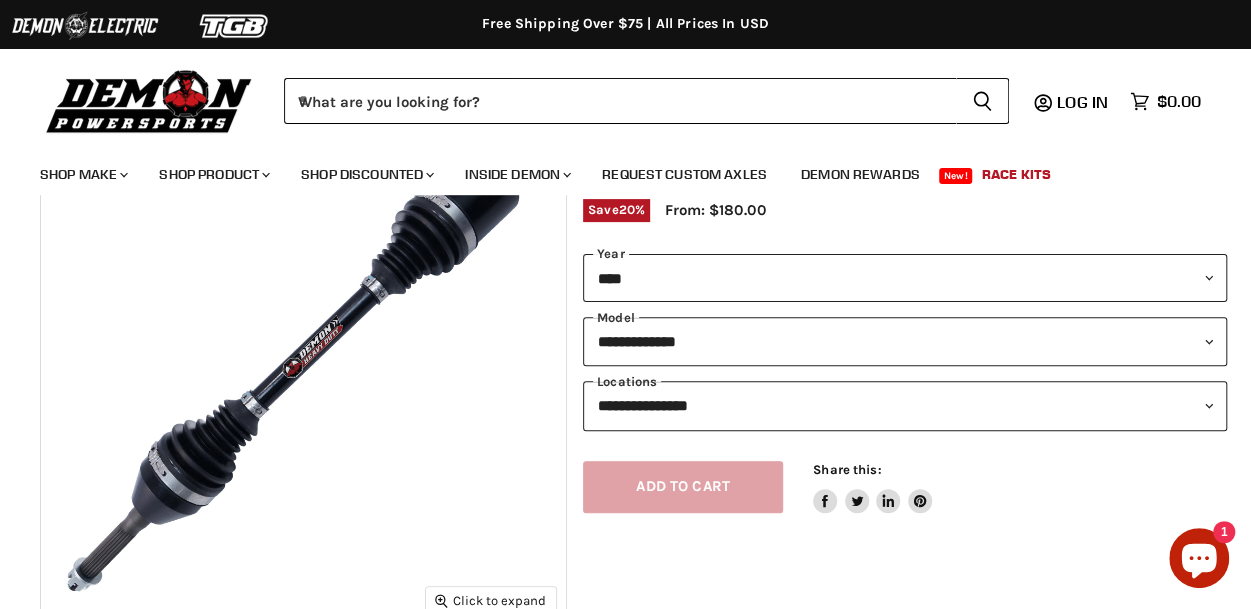click on "Shop Make
Chevron down icon
Polaris Parts
Chevron down icon
Polaris RZR Parts
Polaris Ranger Parts
Polaris General Parts" at bounding box center (625, 170) 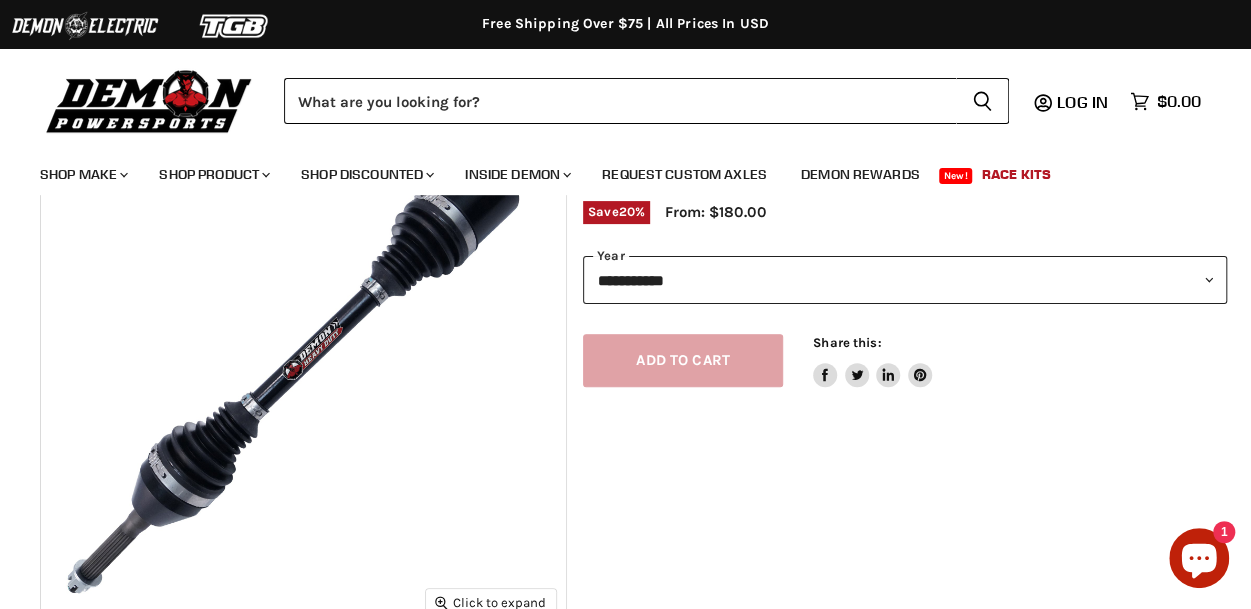 scroll, scrollTop: 166, scrollLeft: 0, axis: vertical 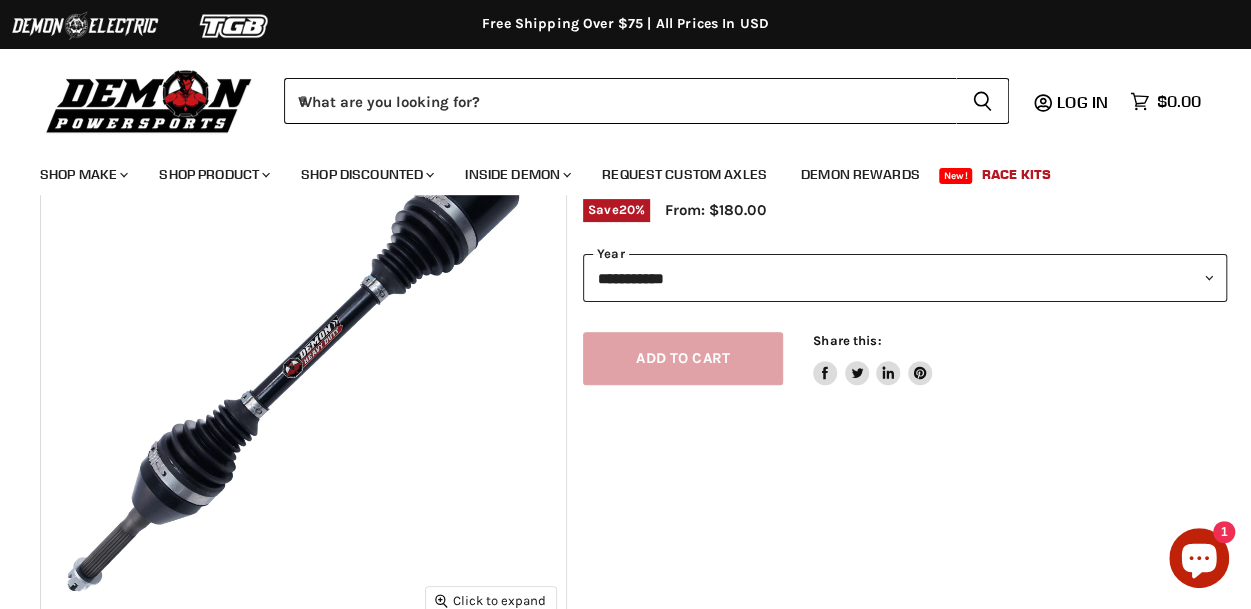 click on "**********" at bounding box center (905, 278) 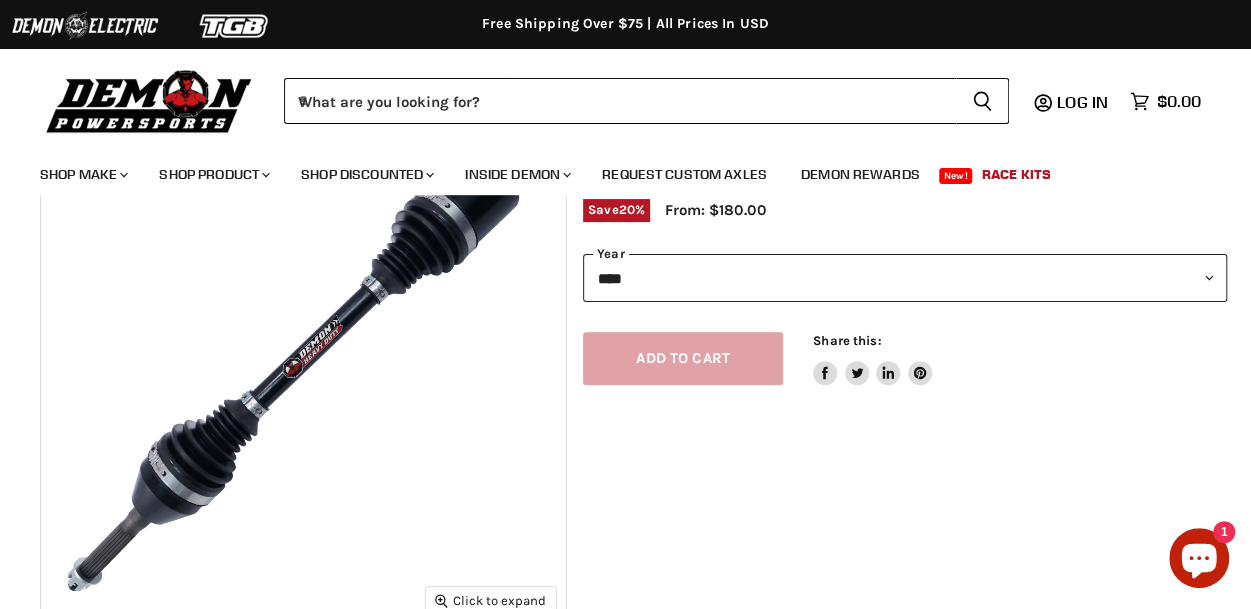 click on "**********" at bounding box center (905, 278) 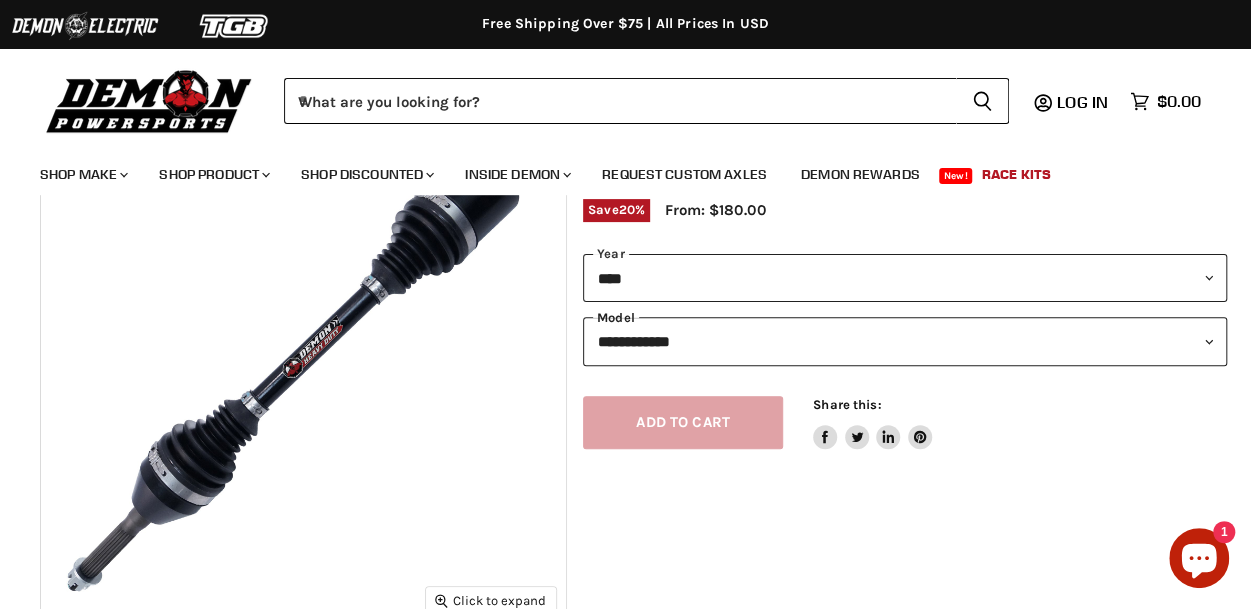 click on "**********" at bounding box center [905, 341] 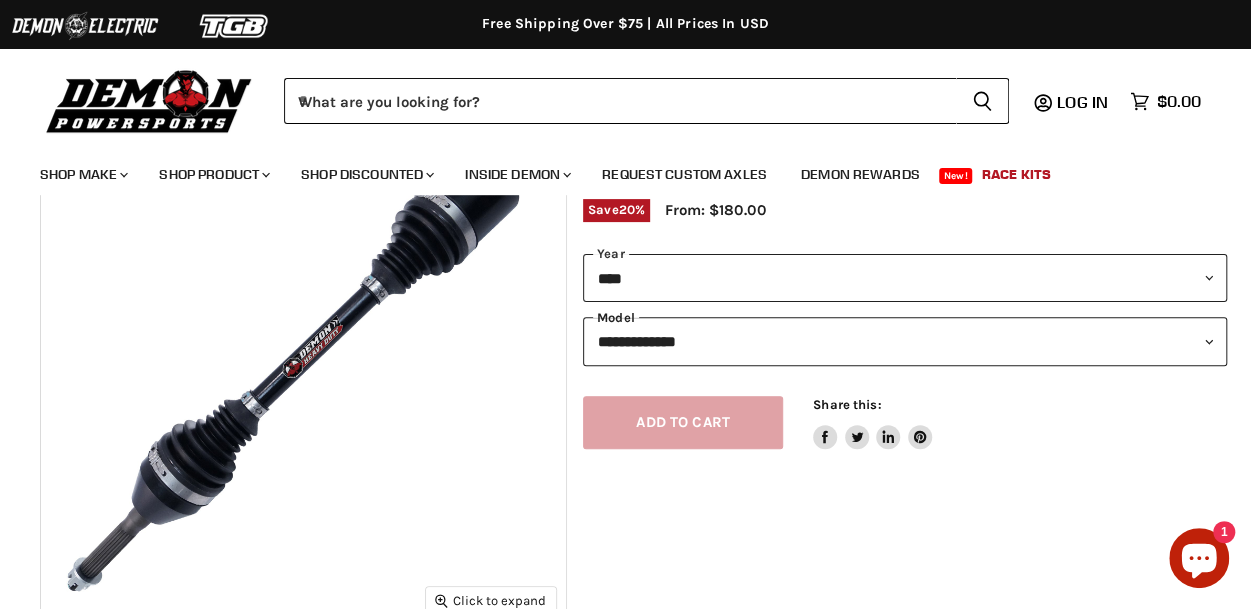 click on "**********" at bounding box center (905, 341) 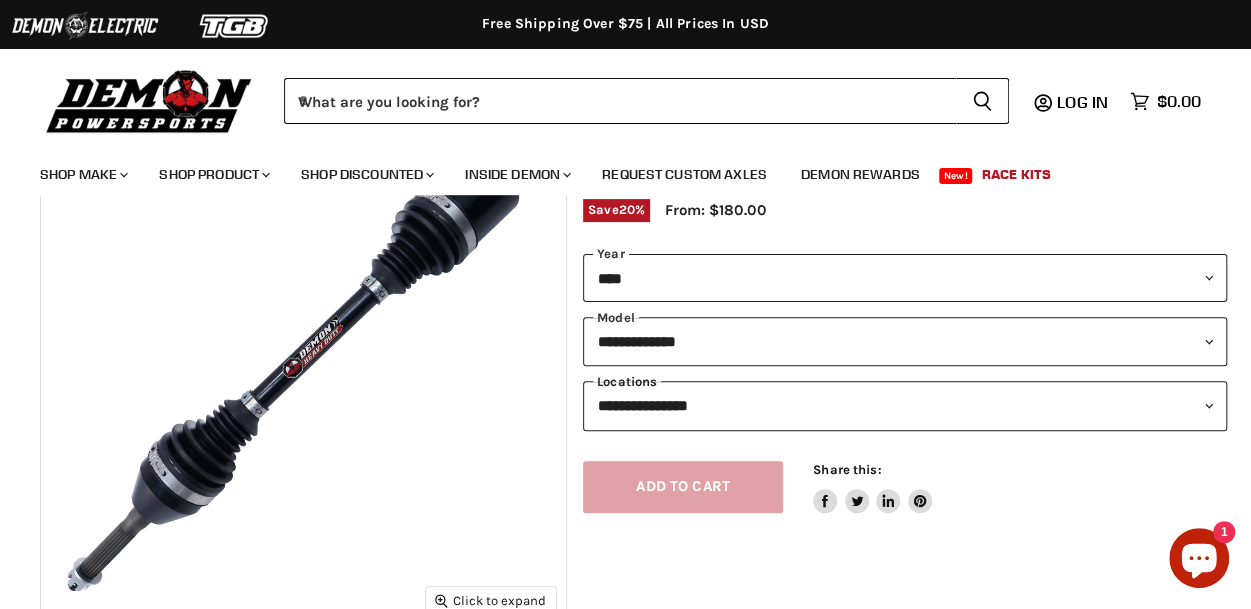 click on "**********" at bounding box center [905, 405] 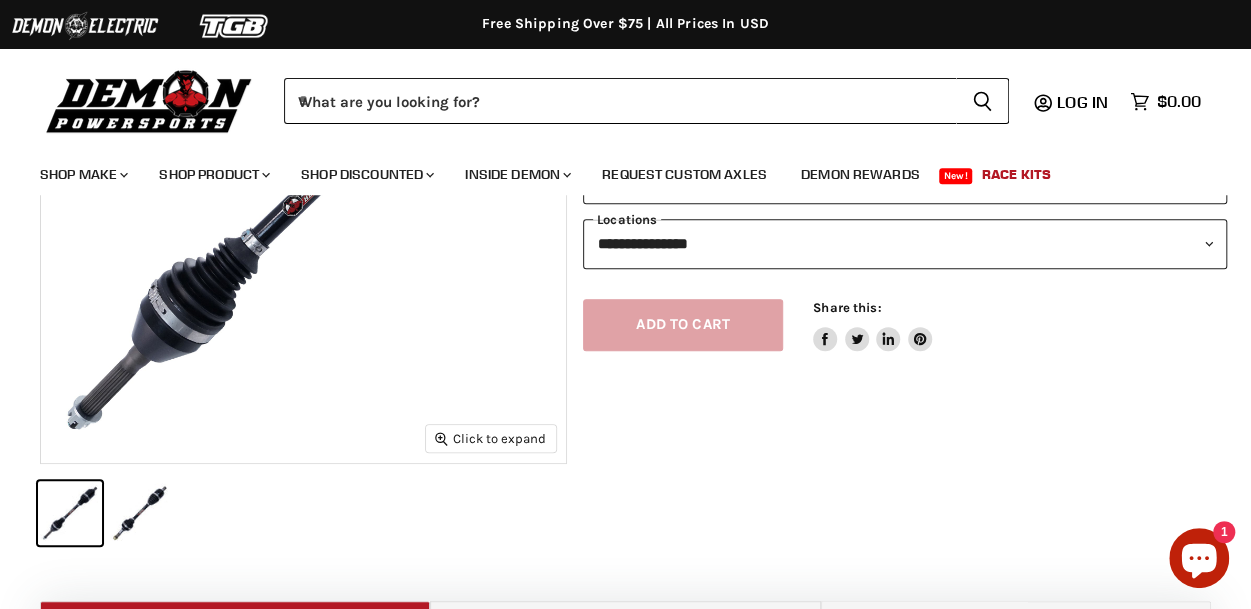 scroll, scrollTop: 166, scrollLeft: 0, axis: vertical 